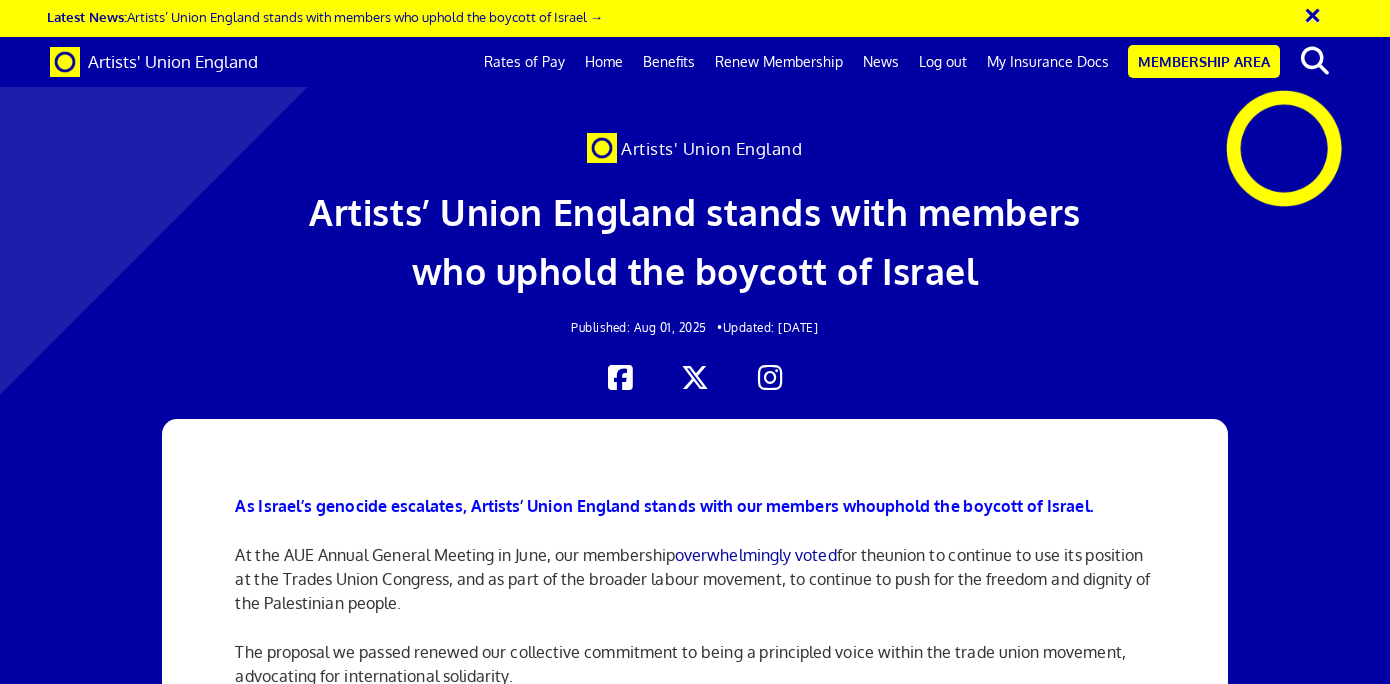 scroll, scrollTop: 0, scrollLeft: 0, axis: both 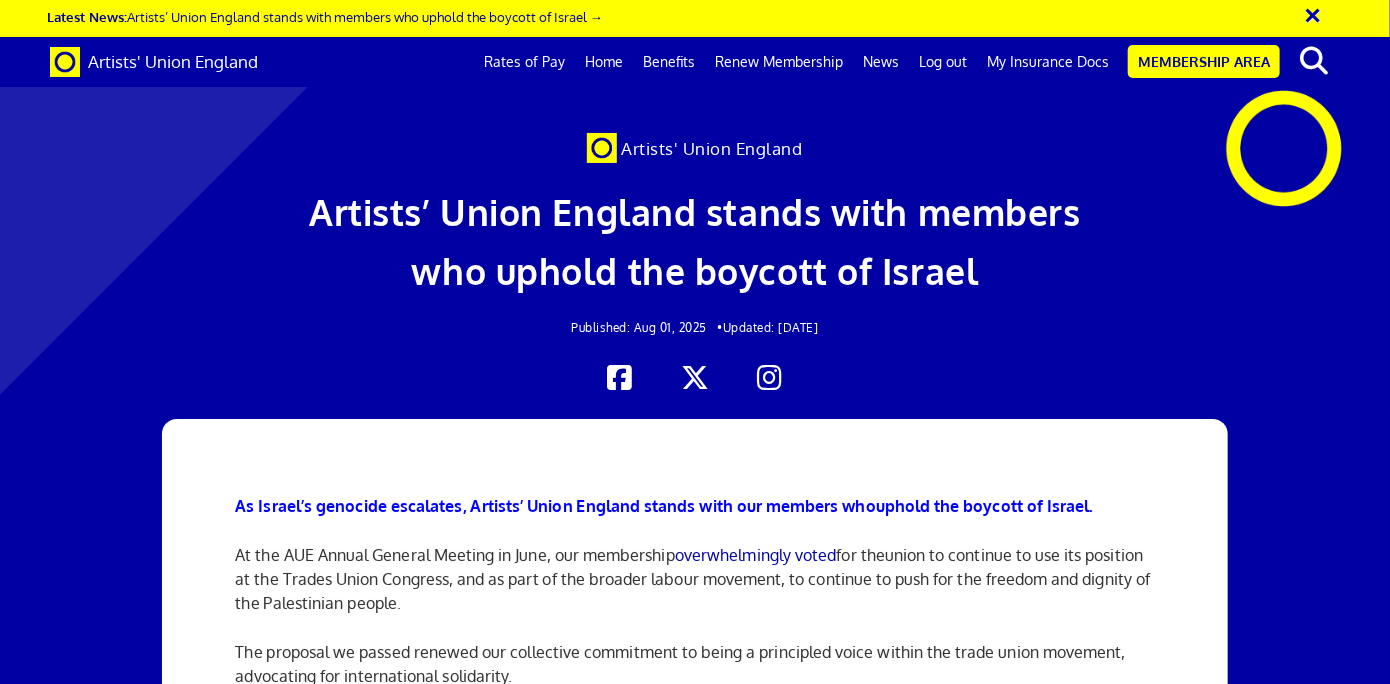 click on "My practice is an apartheid free zone graphic download" at bounding box center (446, 2969) 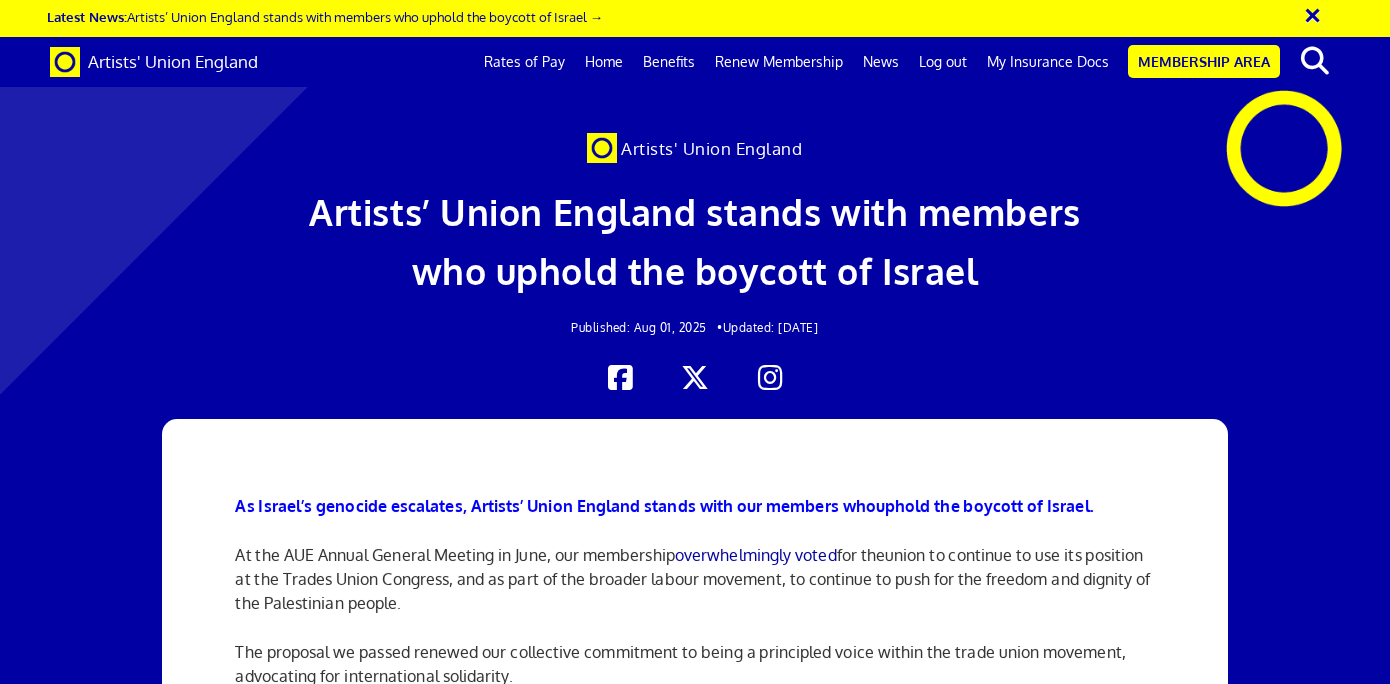 scroll, scrollTop: 2724, scrollLeft: 0, axis: vertical 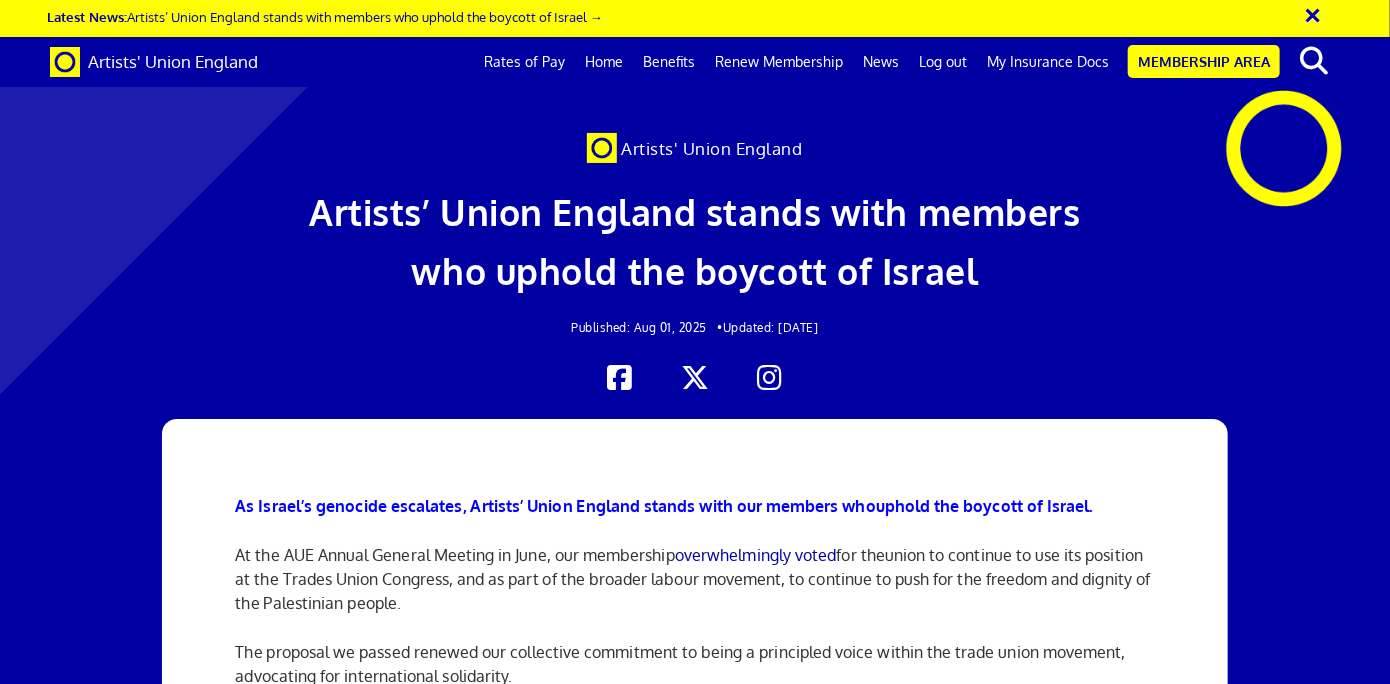 click on "My practice is an apartheid free zone graphic download" at bounding box center (446, 2969) 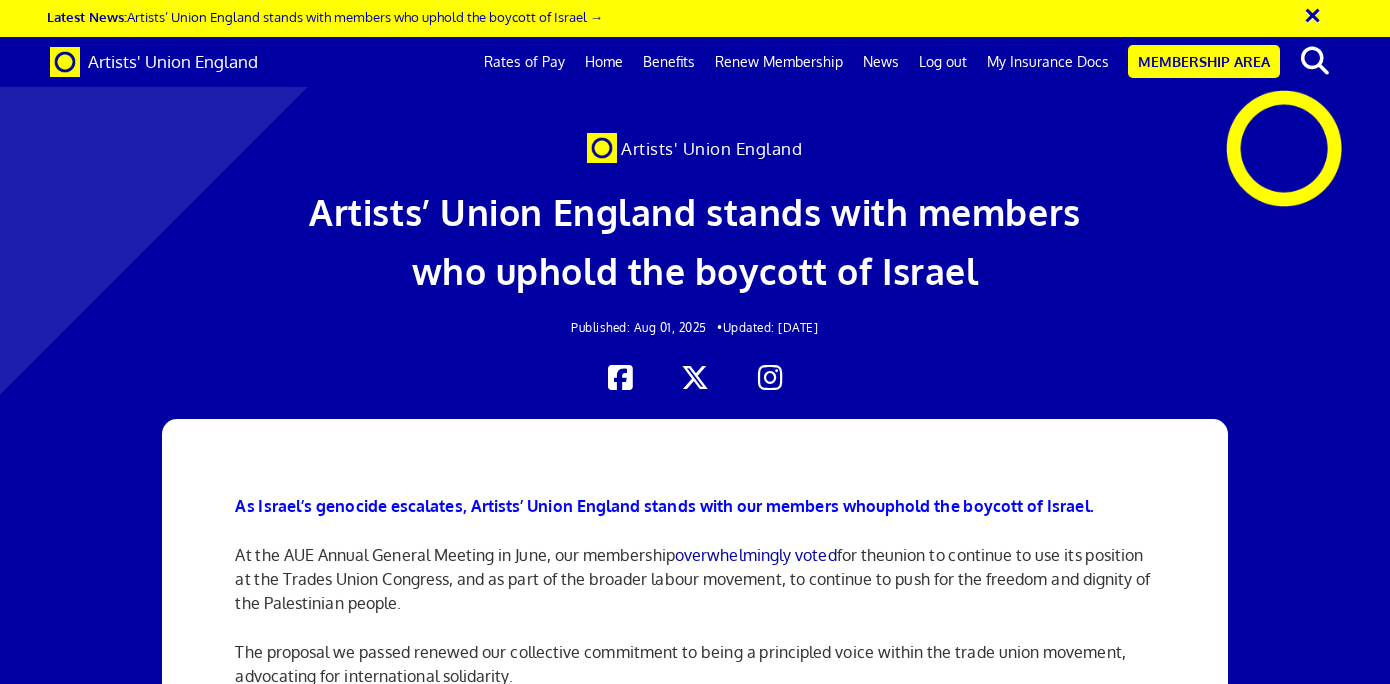 scroll, scrollTop: 2724, scrollLeft: 0, axis: vertical 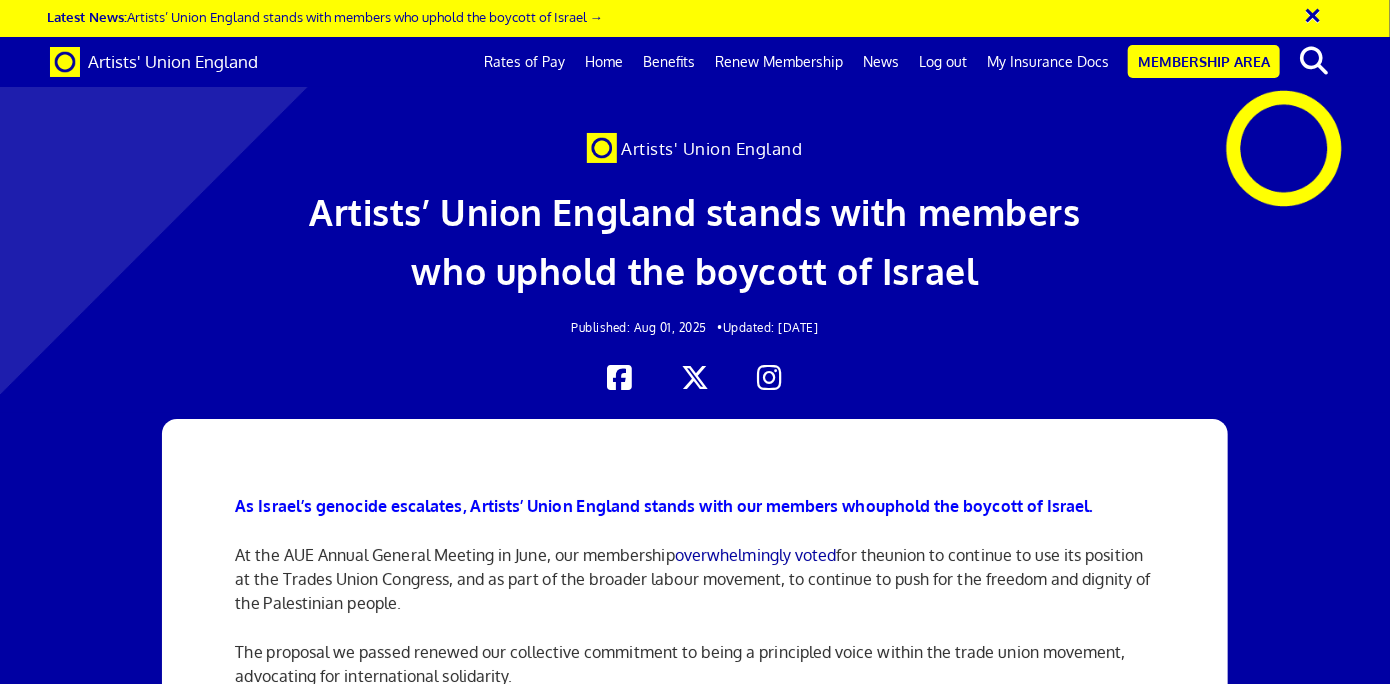 click at bounding box center [695, 216] 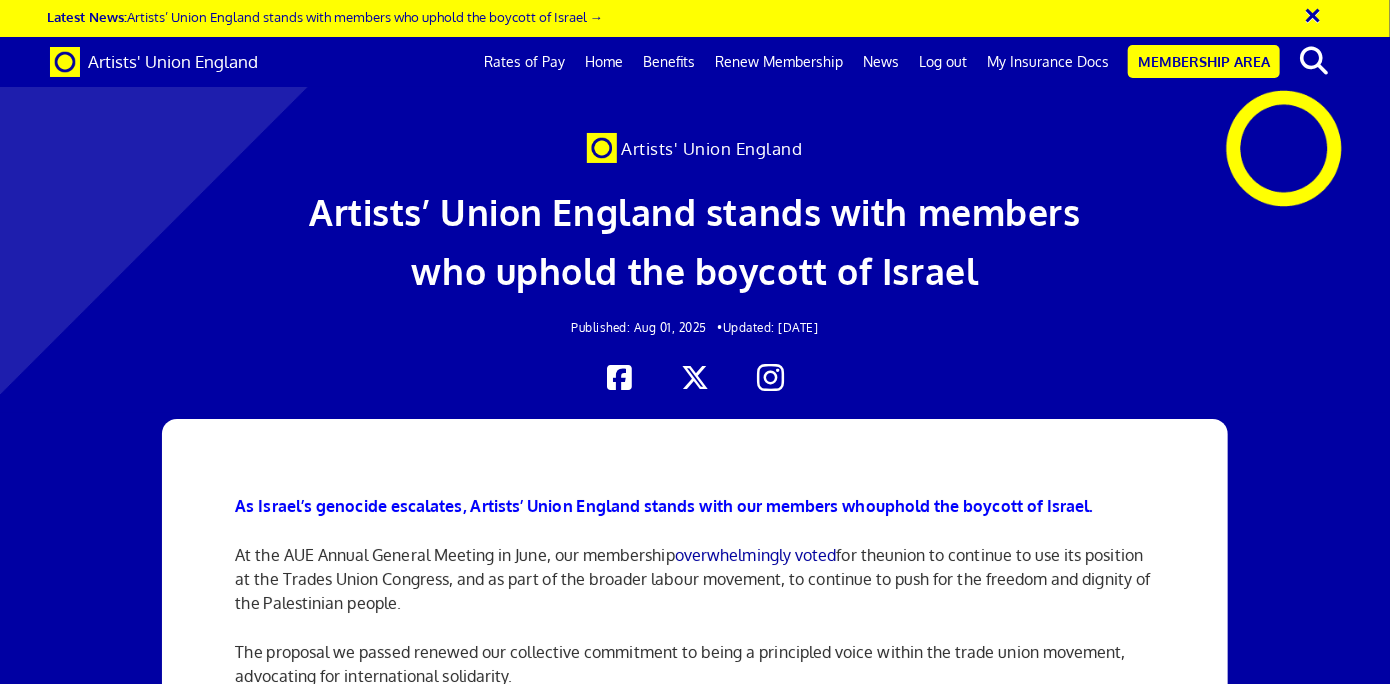 click at bounding box center (770, 378) 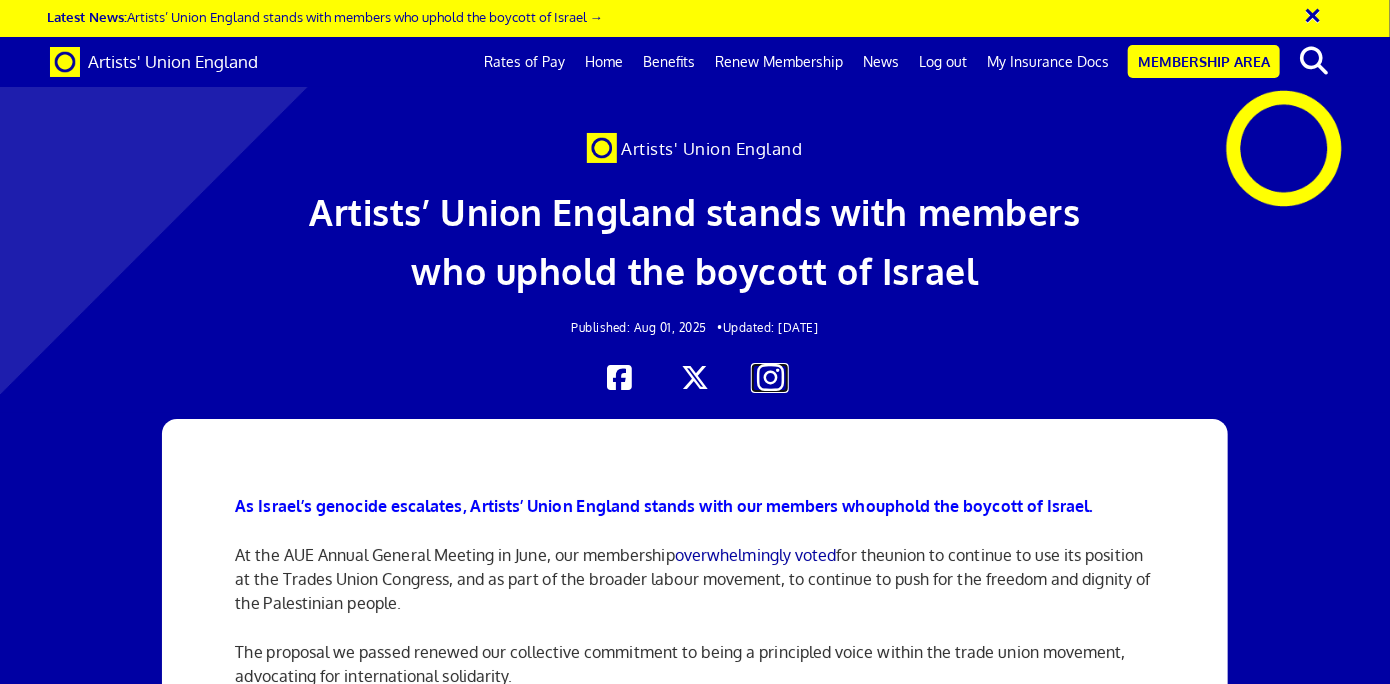 scroll, scrollTop: 2573, scrollLeft: 0, axis: vertical 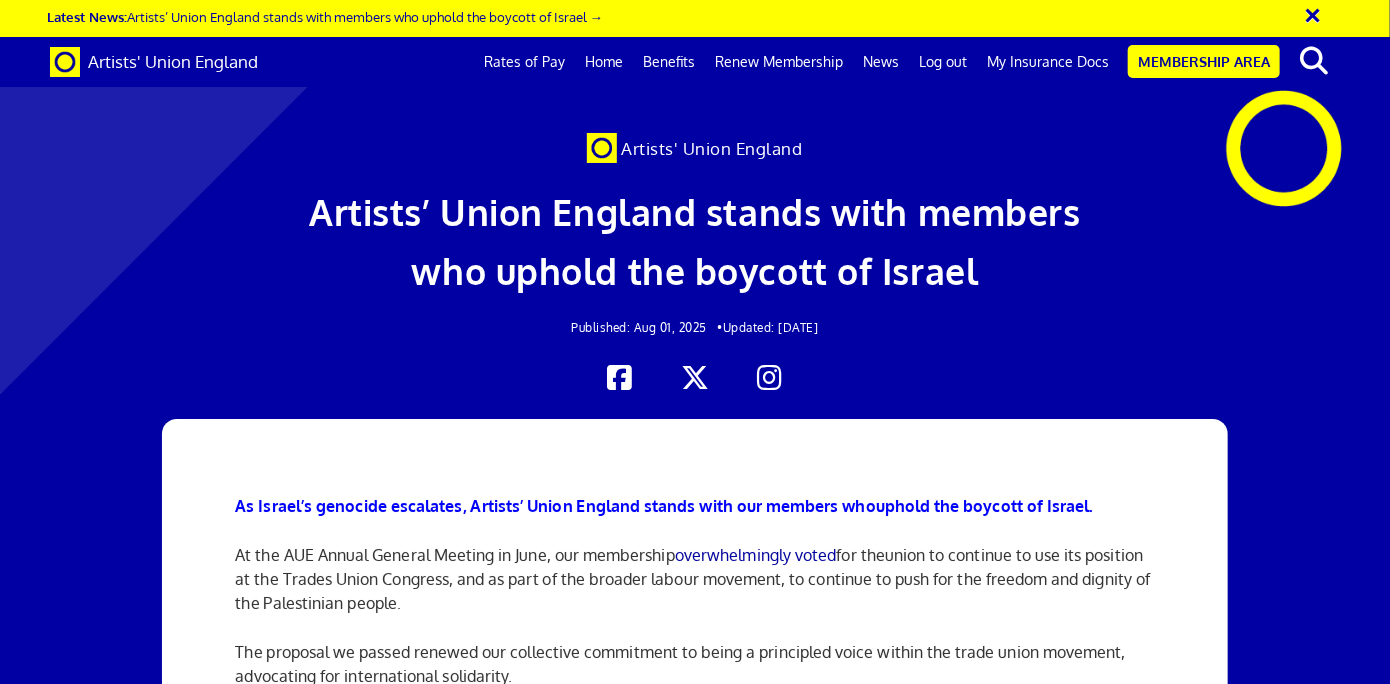 click on "My practice is an apartheid free zone graphic download" at bounding box center [446, 2969] 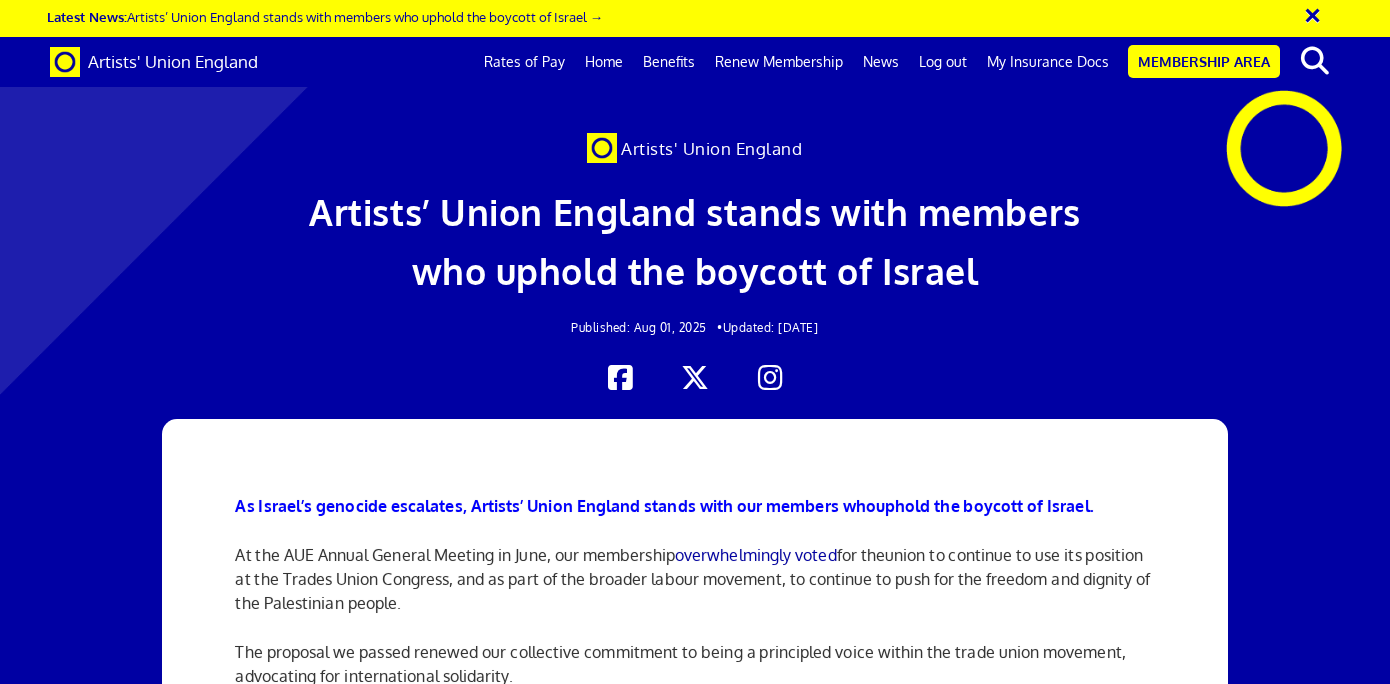 scroll, scrollTop: 2573, scrollLeft: 0, axis: vertical 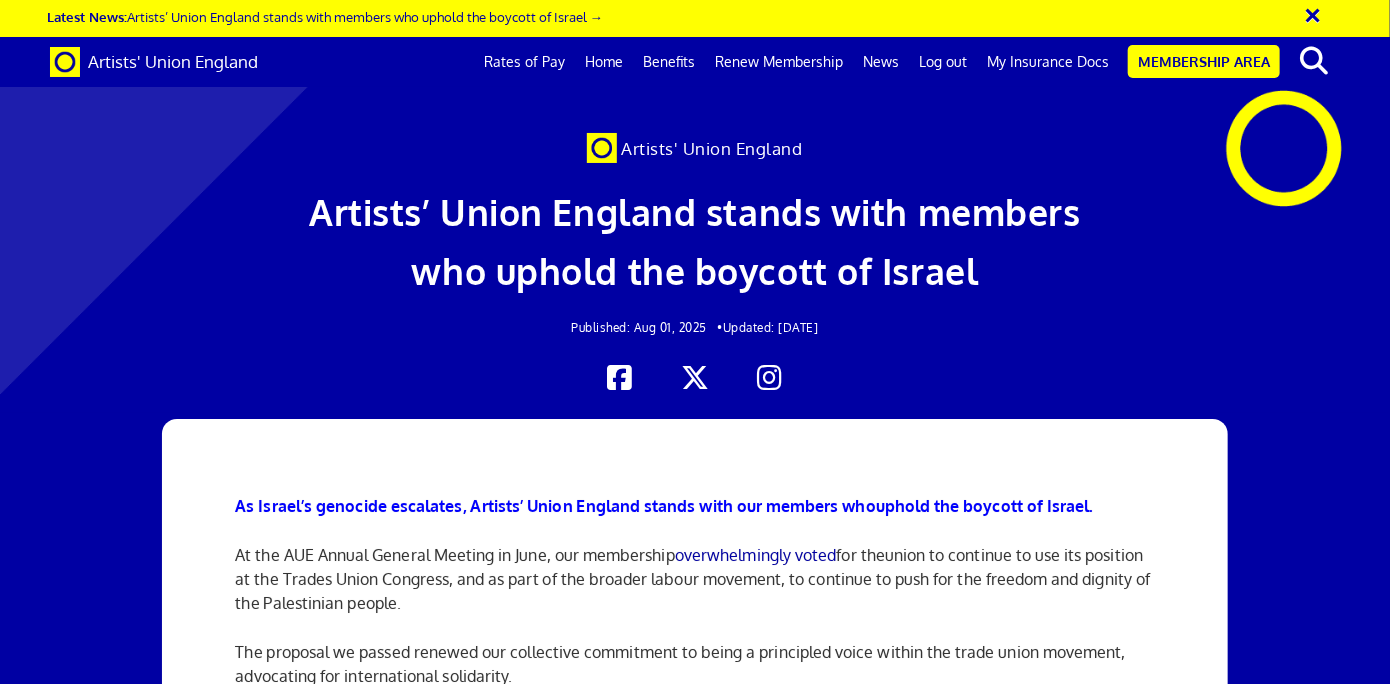 click at bounding box center [694, 2332] 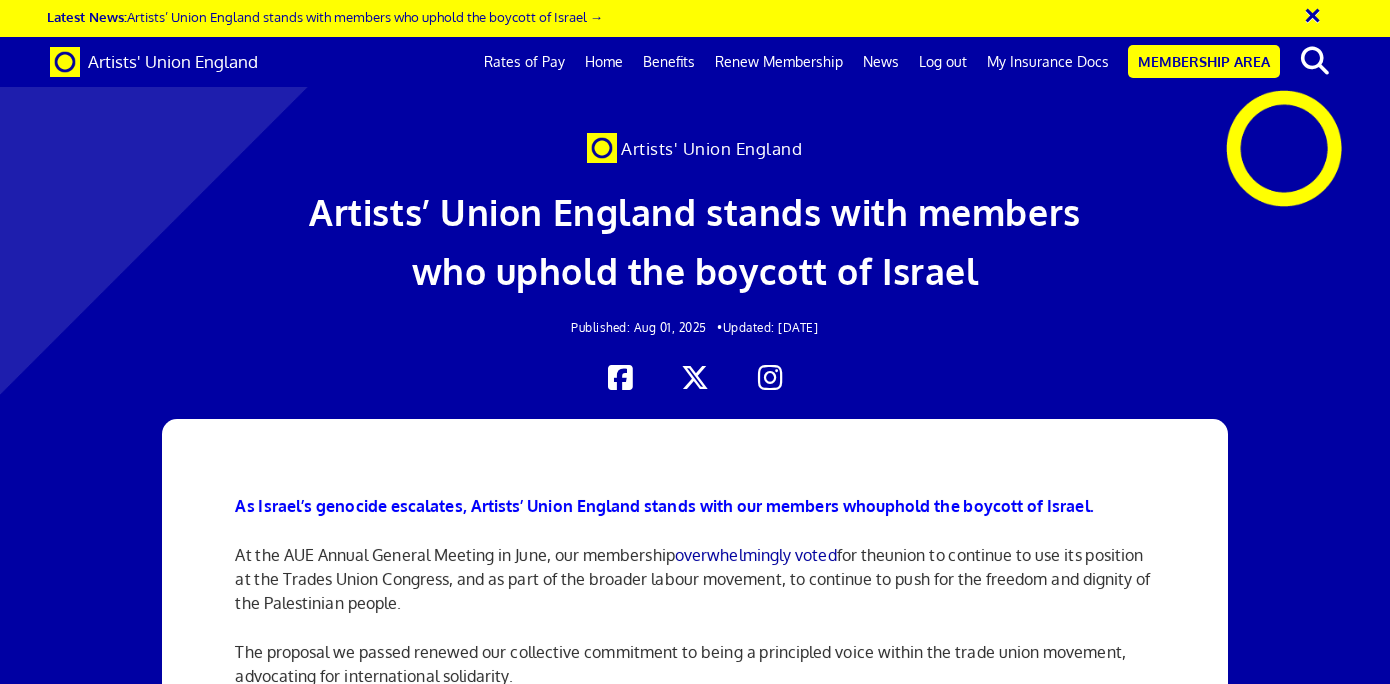 scroll, scrollTop: 2503, scrollLeft: 0, axis: vertical 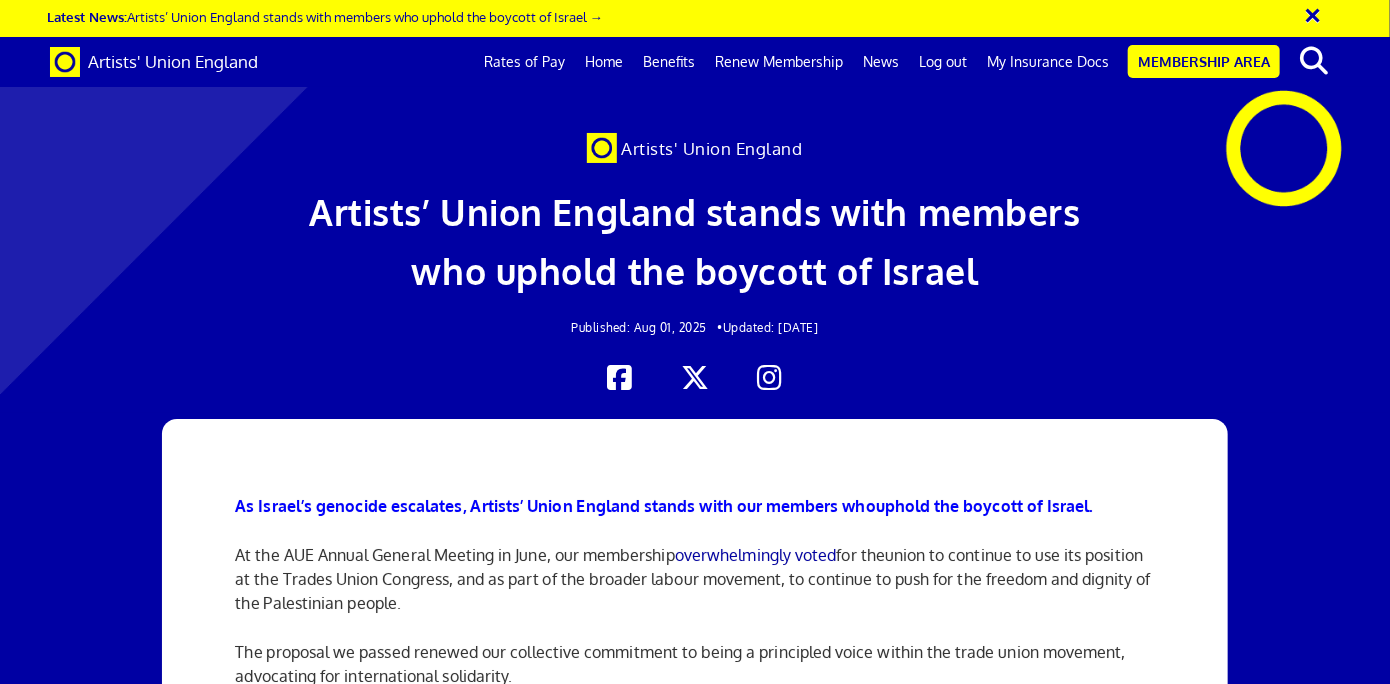 click on "My practice is an apartheid free zone graphic download" at bounding box center (446, 2969) 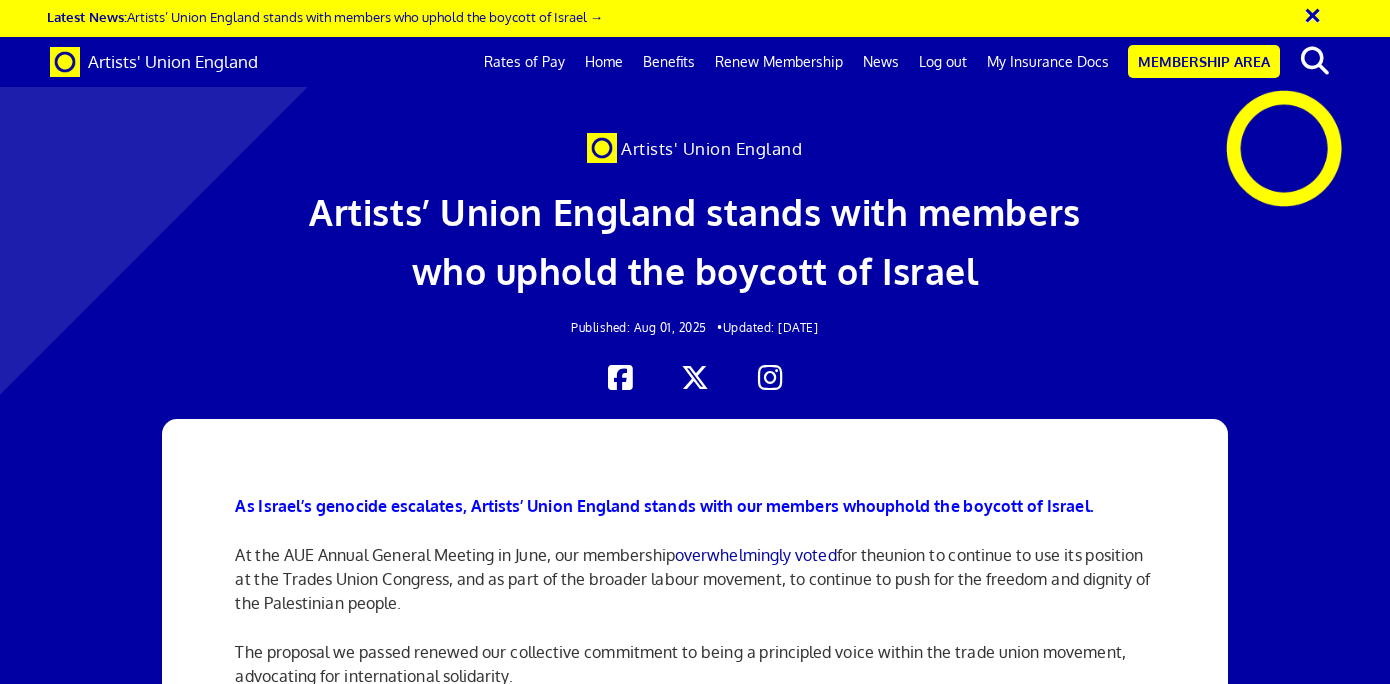 scroll, scrollTop: 2503, scrollLeft: 0, axis: vertical 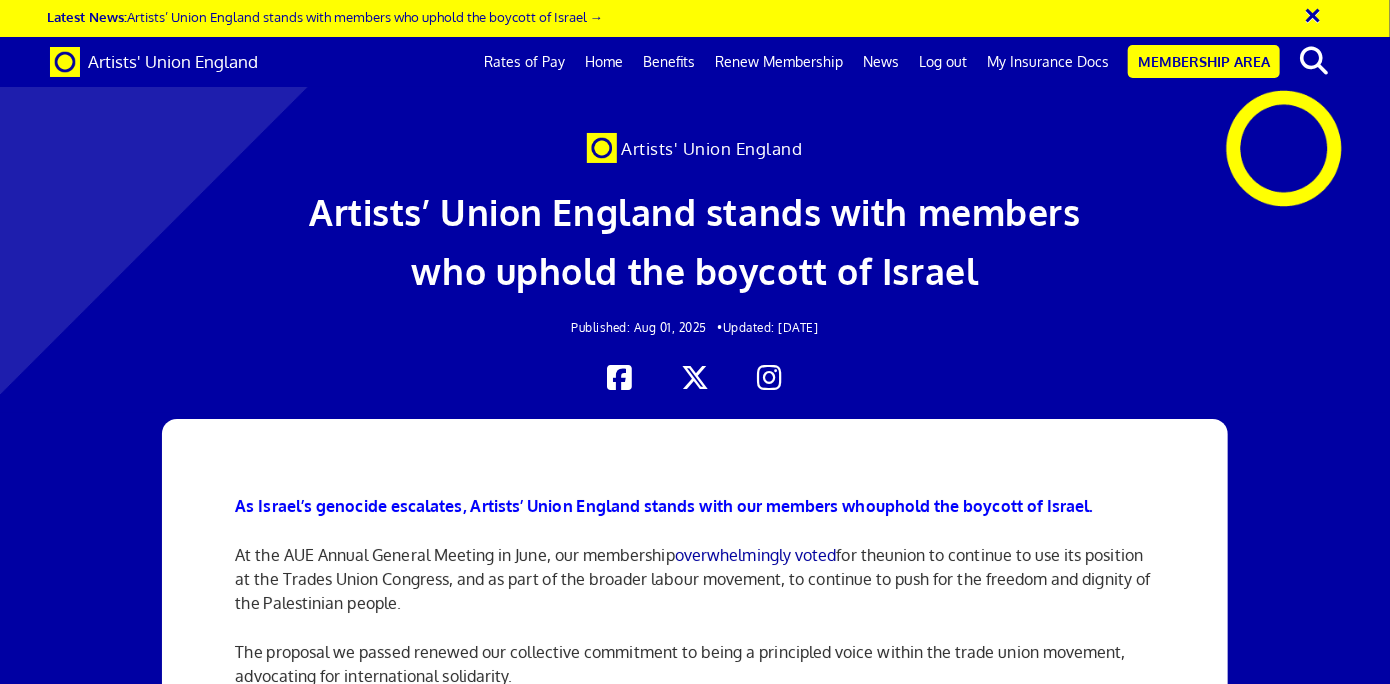 click on "Make your practice an apartheid free zone graphic download" at bounding box center [467, 3018] 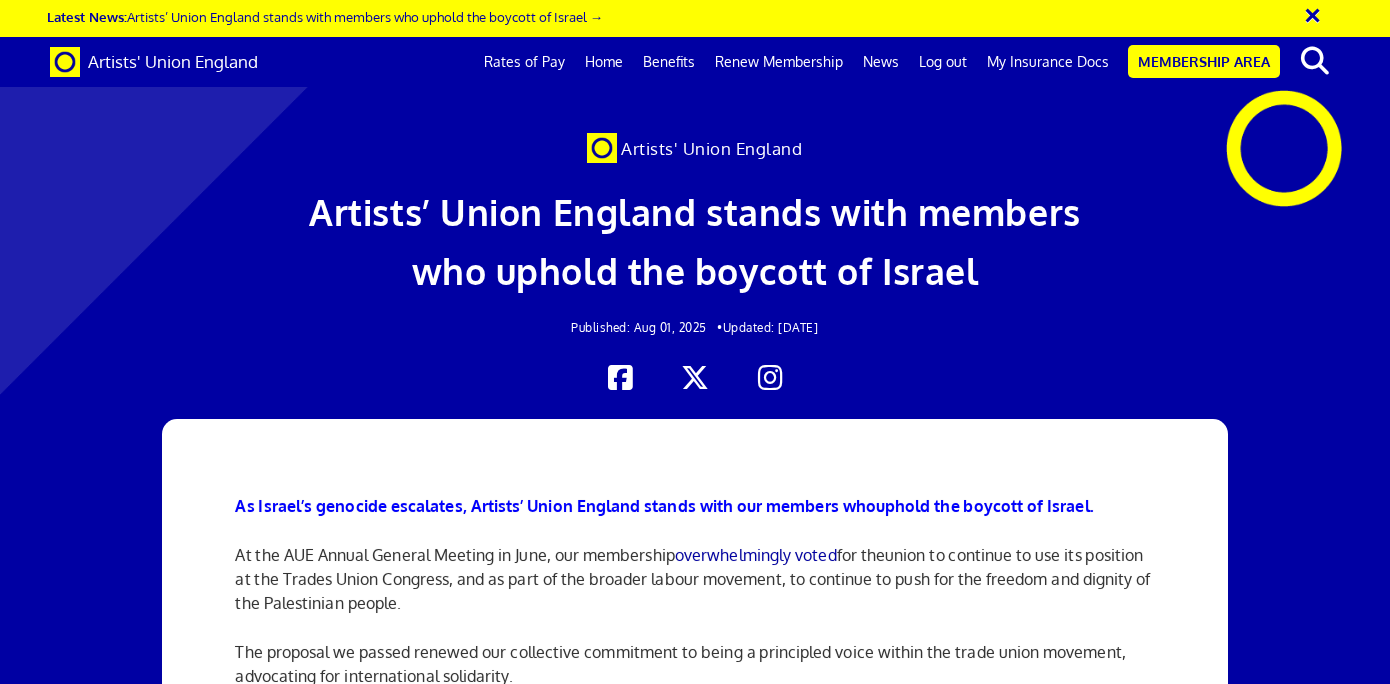 scroll, scrollTop: 2503, scrollLeft: 0, axis: vertical 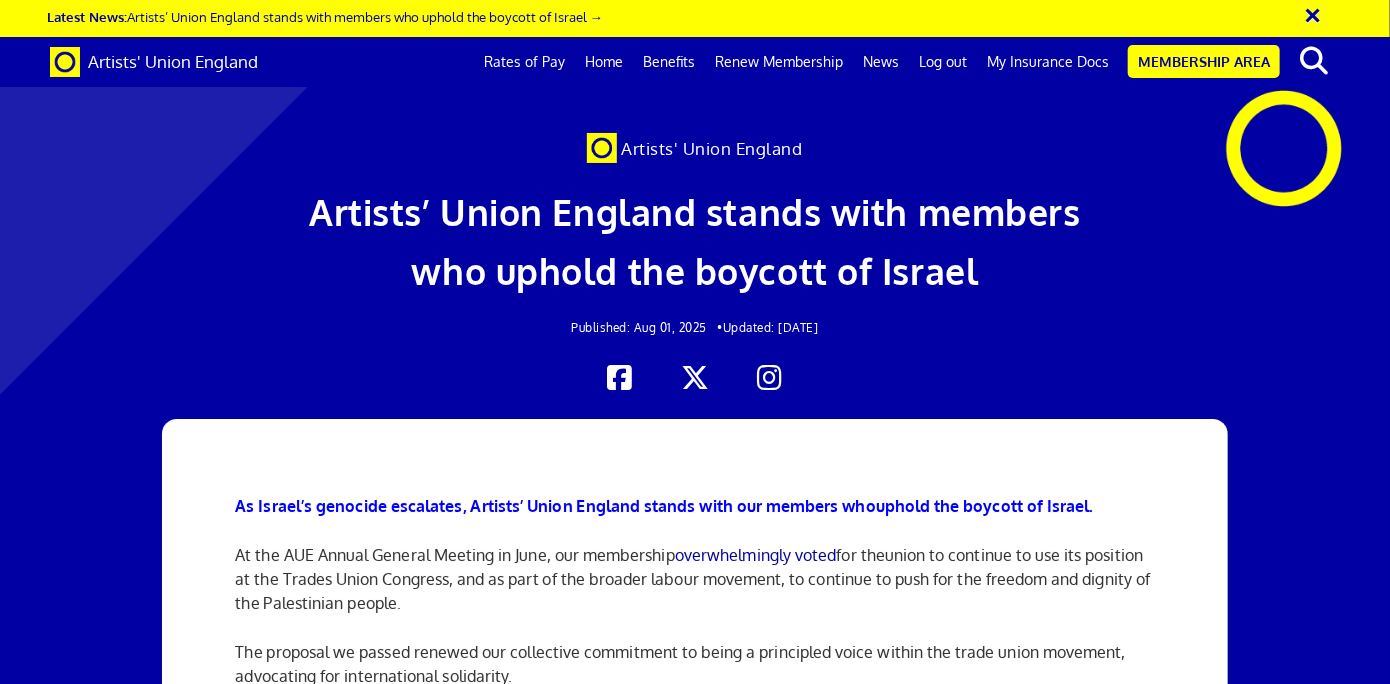 click on "My practice is an apartheid free zone graphic download" at bounding box center (446, 2969) 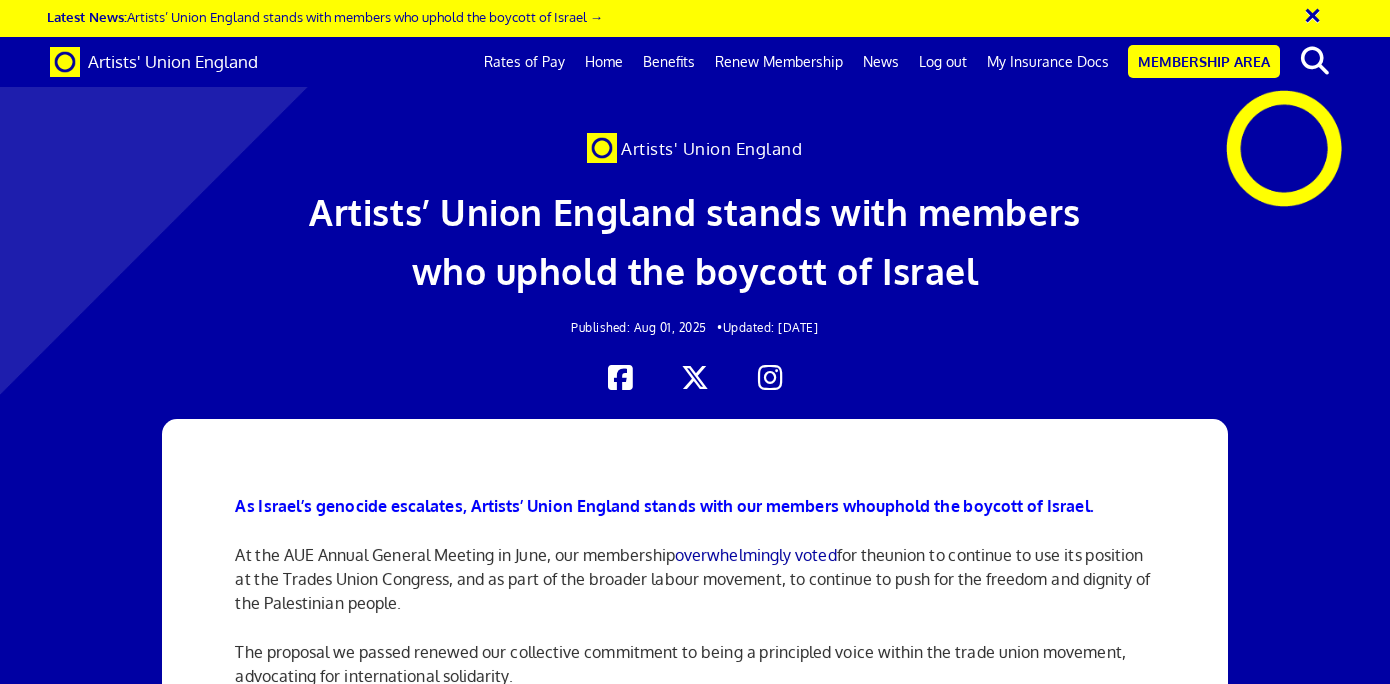 scroll, scrollTop: 2503, scrollLeft: 0, axis: vertical 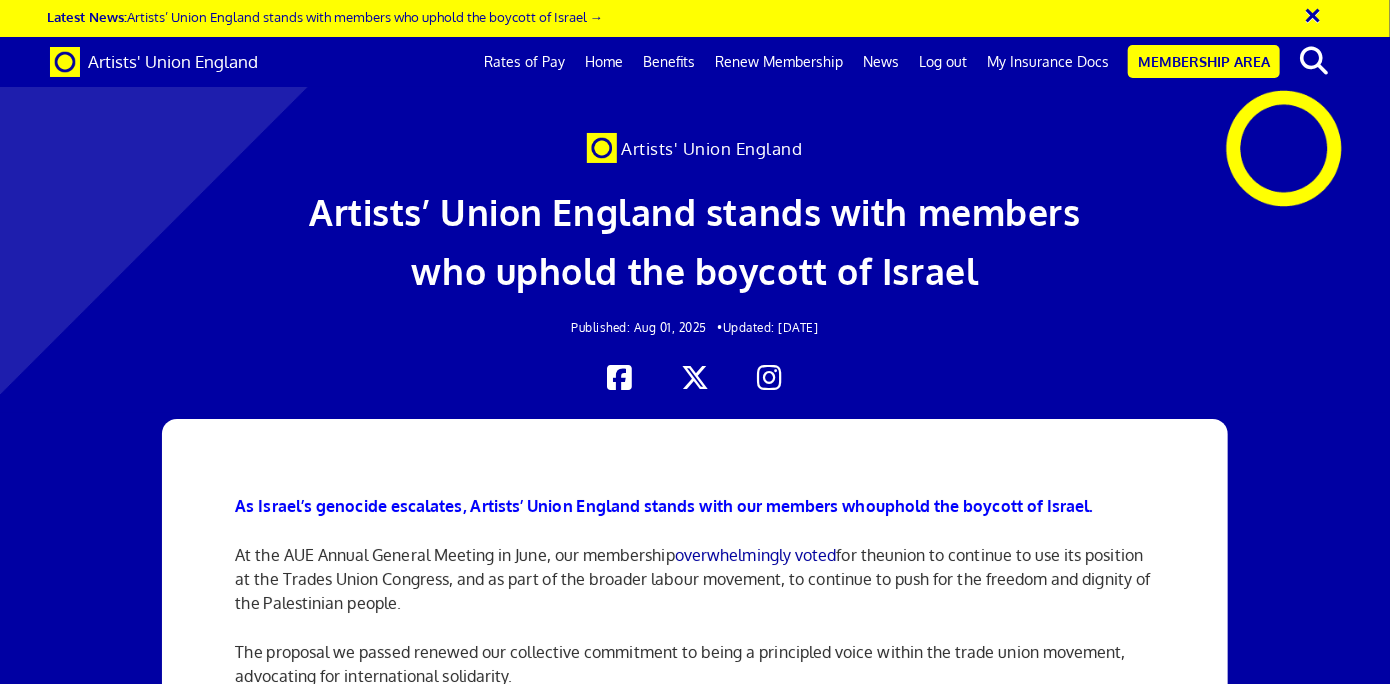 click at bounding box center [694, 2332] 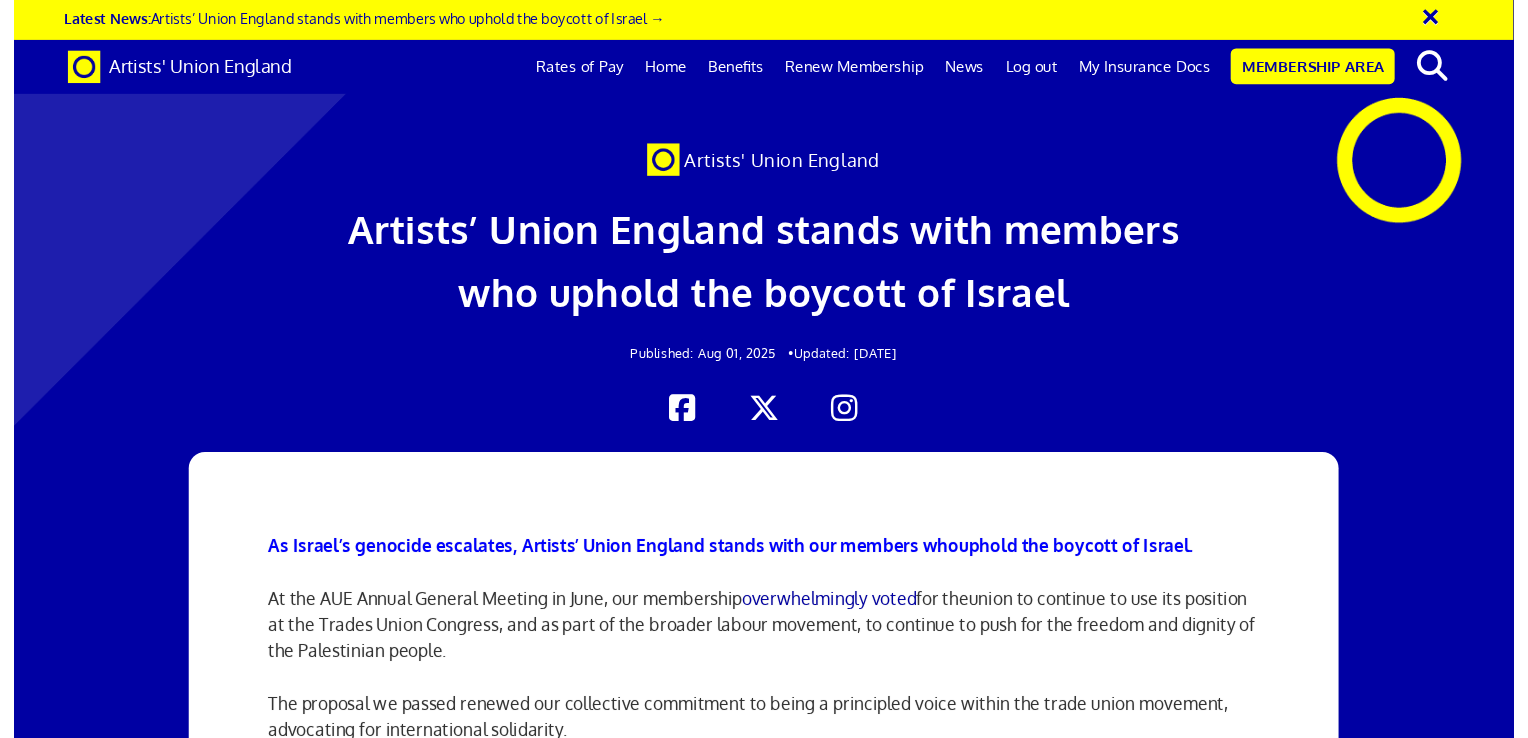 scroll, scrollTop: 0, scrollLeft: 15, axis: horizontal 